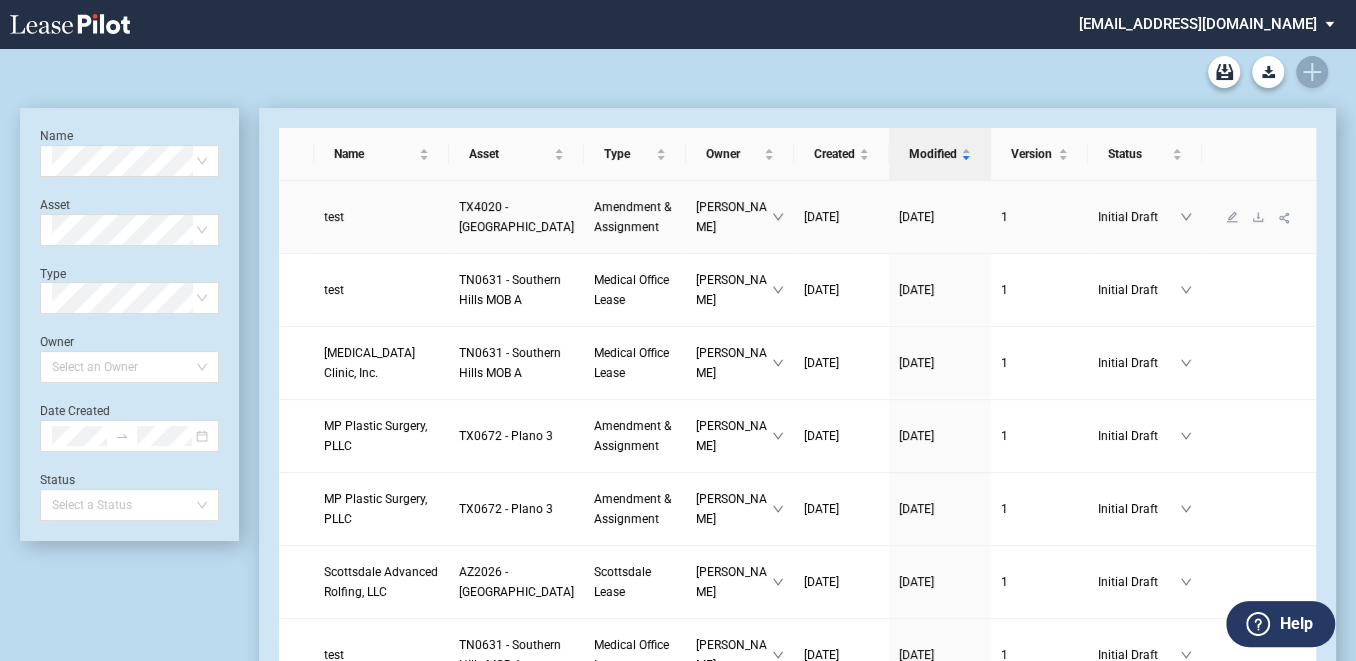 scroll, scrollTop: 0, scrollLeft: 0, axis: both 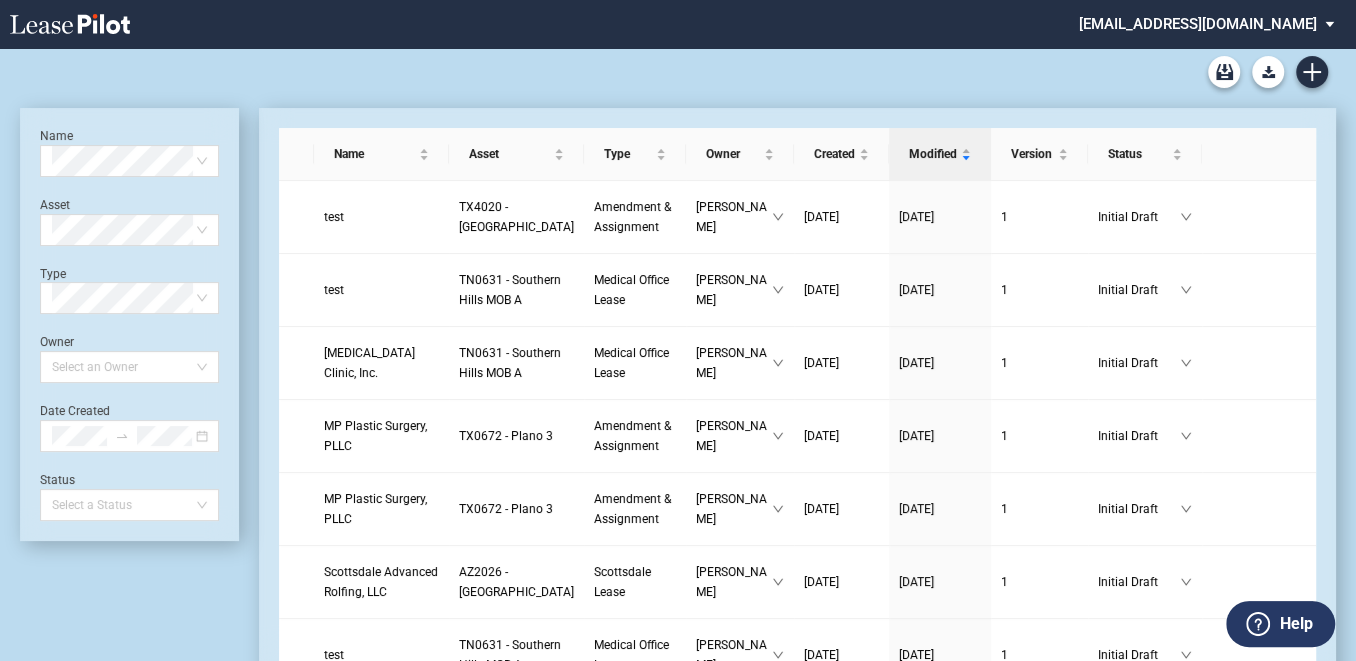 click on "jlarce@healthpeak.com
Change Password
2-Factor Authentication
Form Management
Building Management
User Management
Sign Out" at bounding box center [1214, 22] 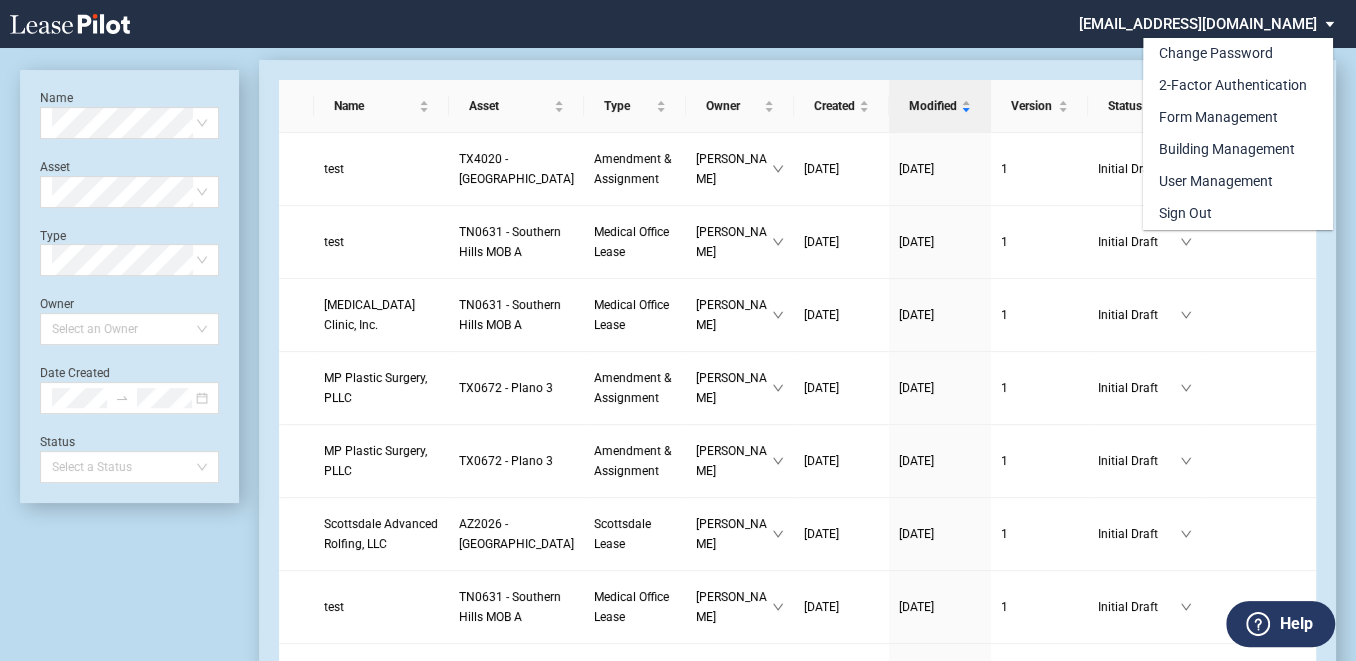 click at bounding box center [678, 354] 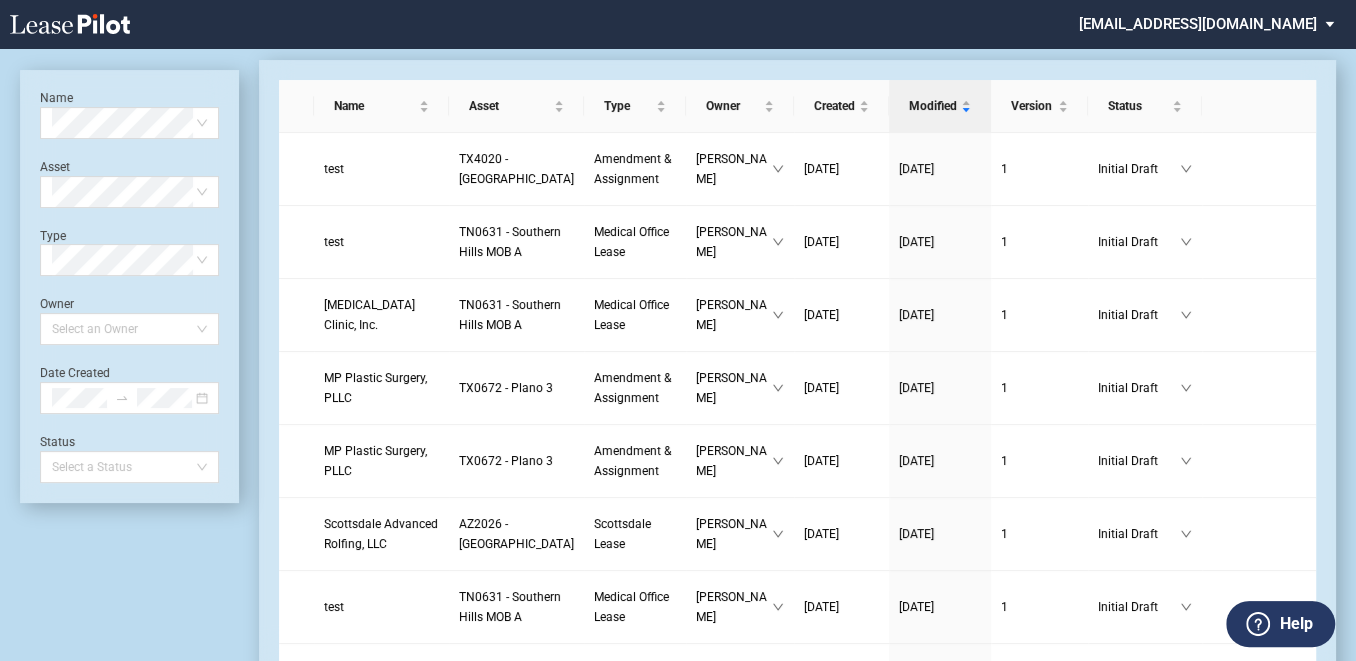 scroll, scrollTop: 0, scrollLeft: 0, axis: both 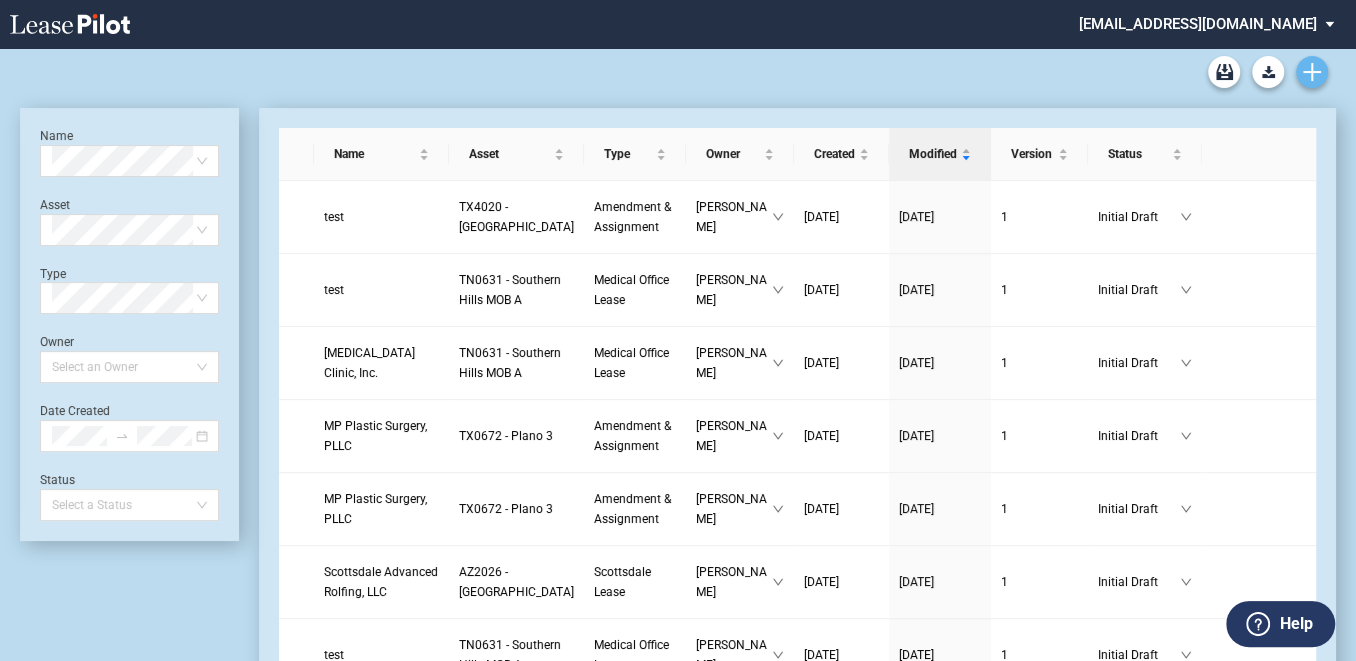 click 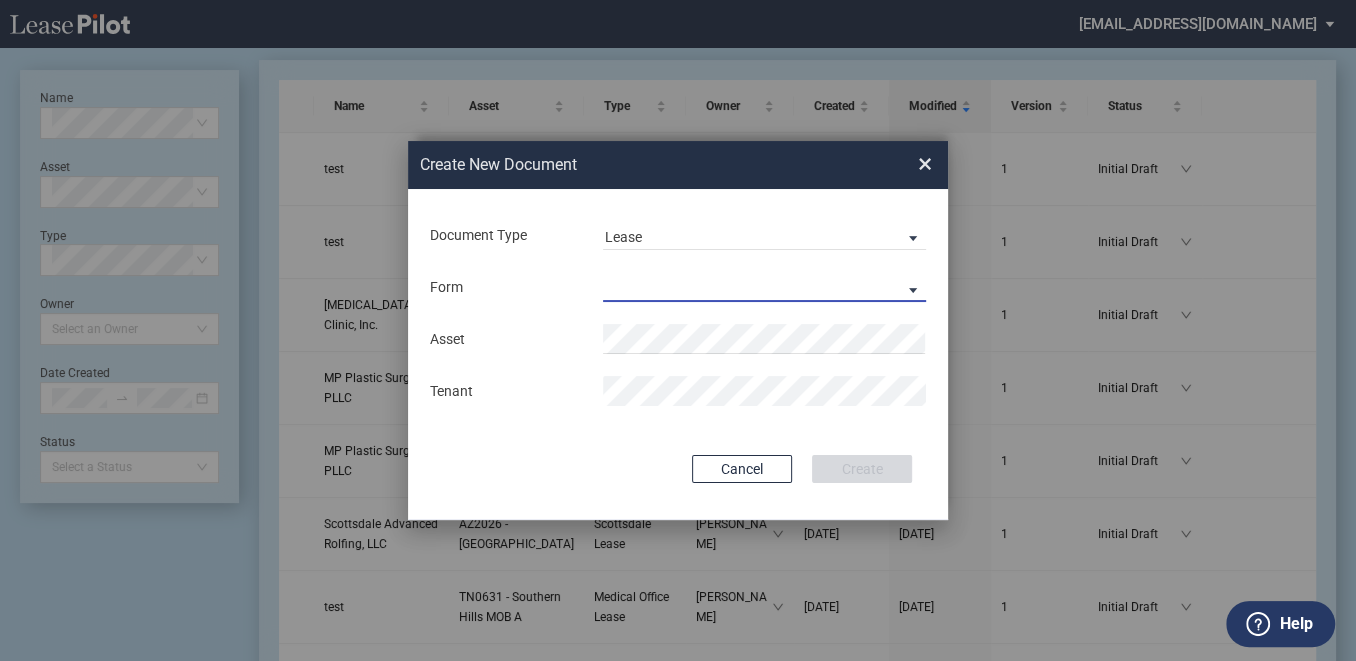 click on "Medical Office Lease
Scottsdale Lease
Louisville Lease
1370 Medical Place Lease
Medical City Lease
HCA Lease
Seattle Lease
Nordstrom Tower Lease" at bounding box center (764, 287) 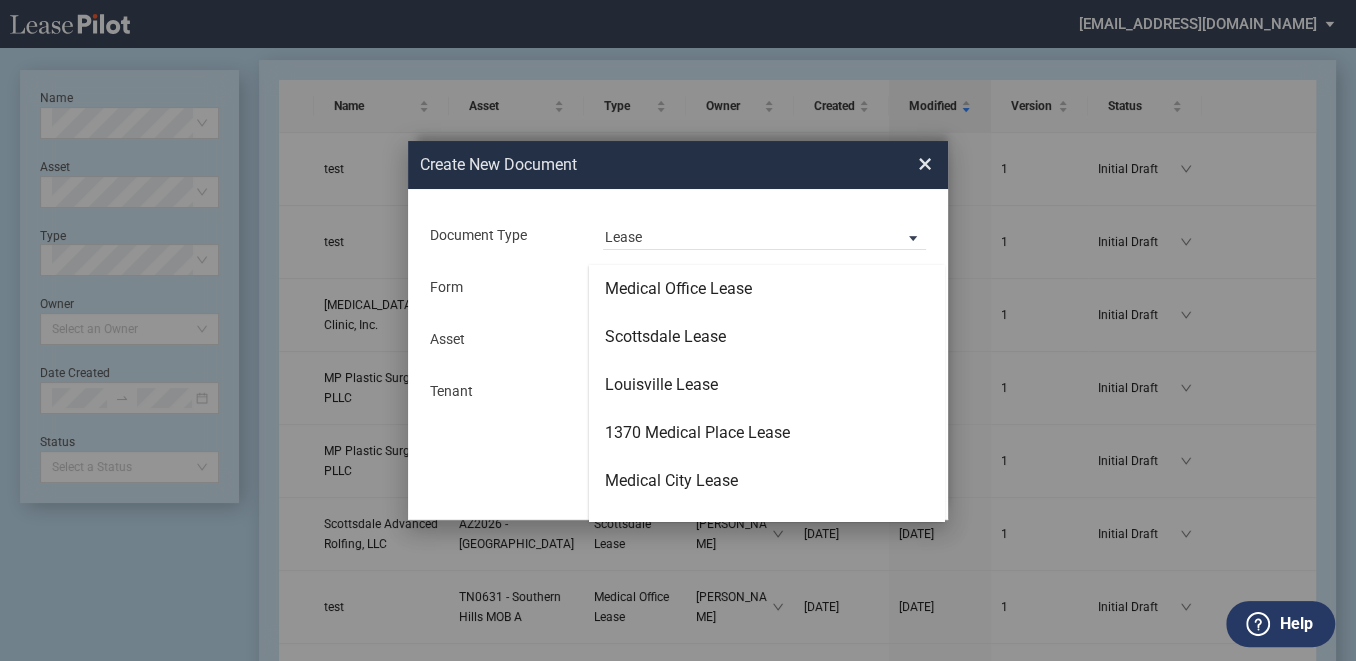 type on "Medical Office Lease" 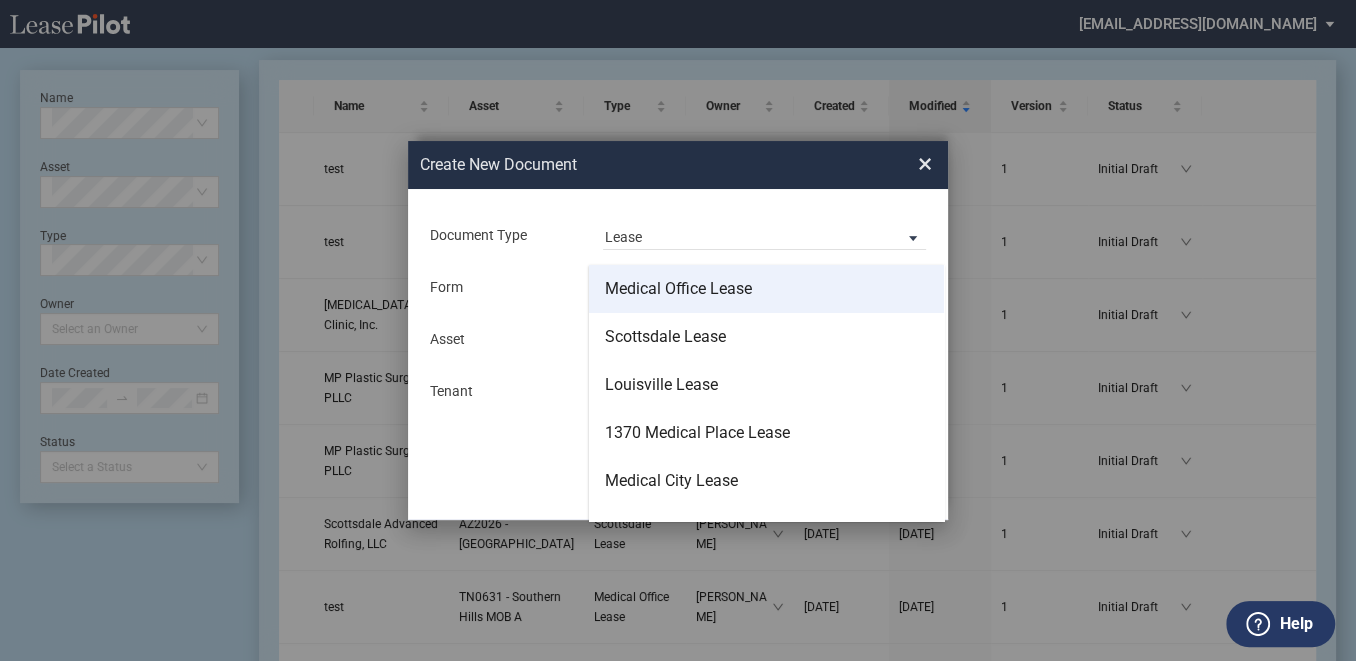 click on "Medical Office Lease" at bounding box center [678, 289] 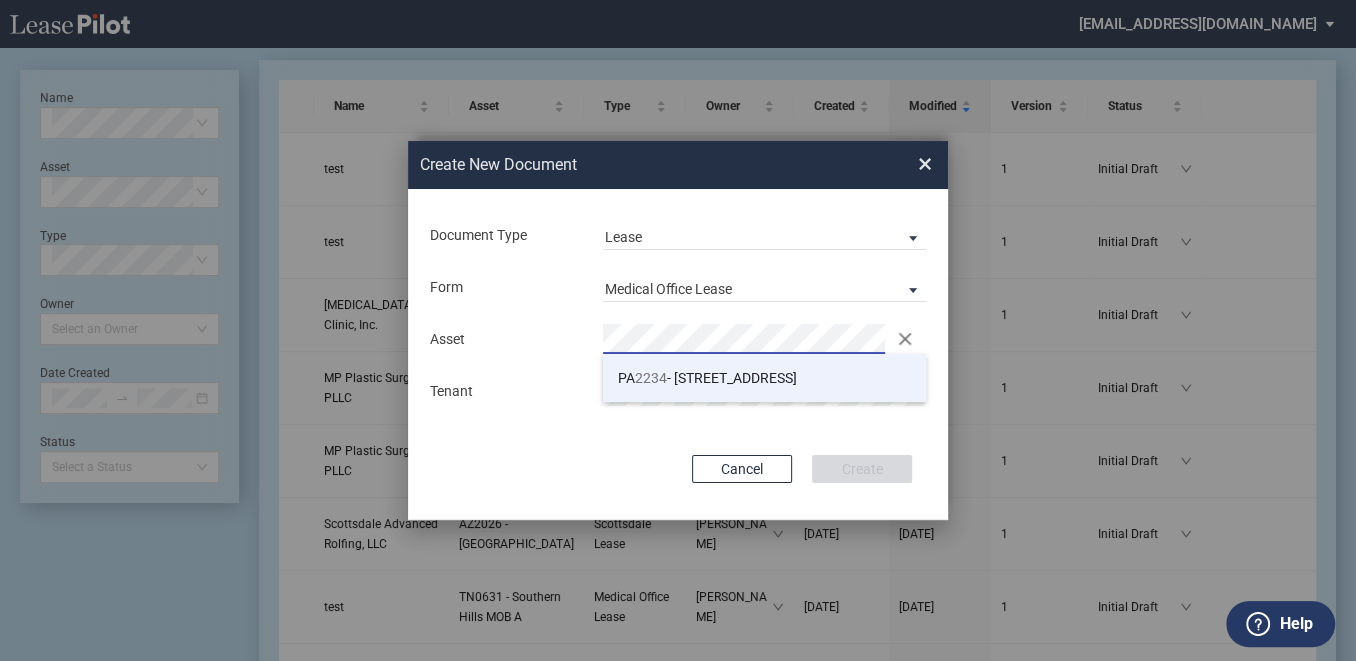 click on "2234" at bounding box center (651, 378) 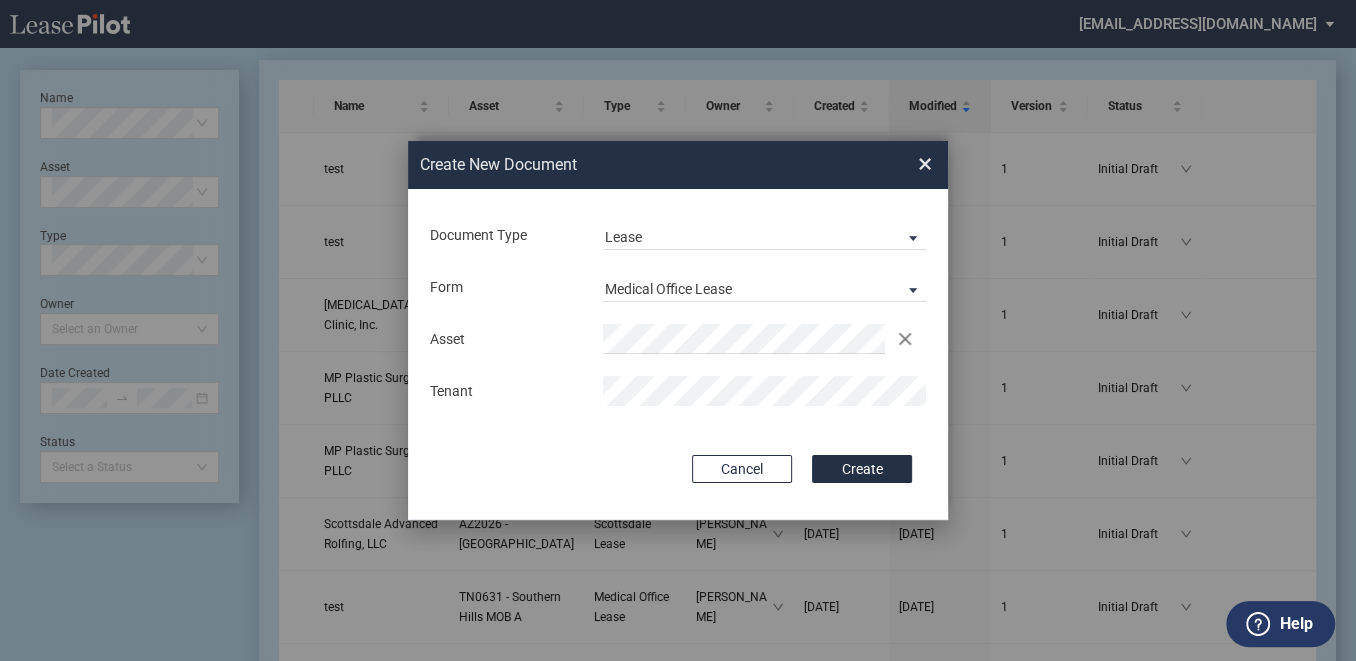 click on "Create" at bounding box center [862, 469] 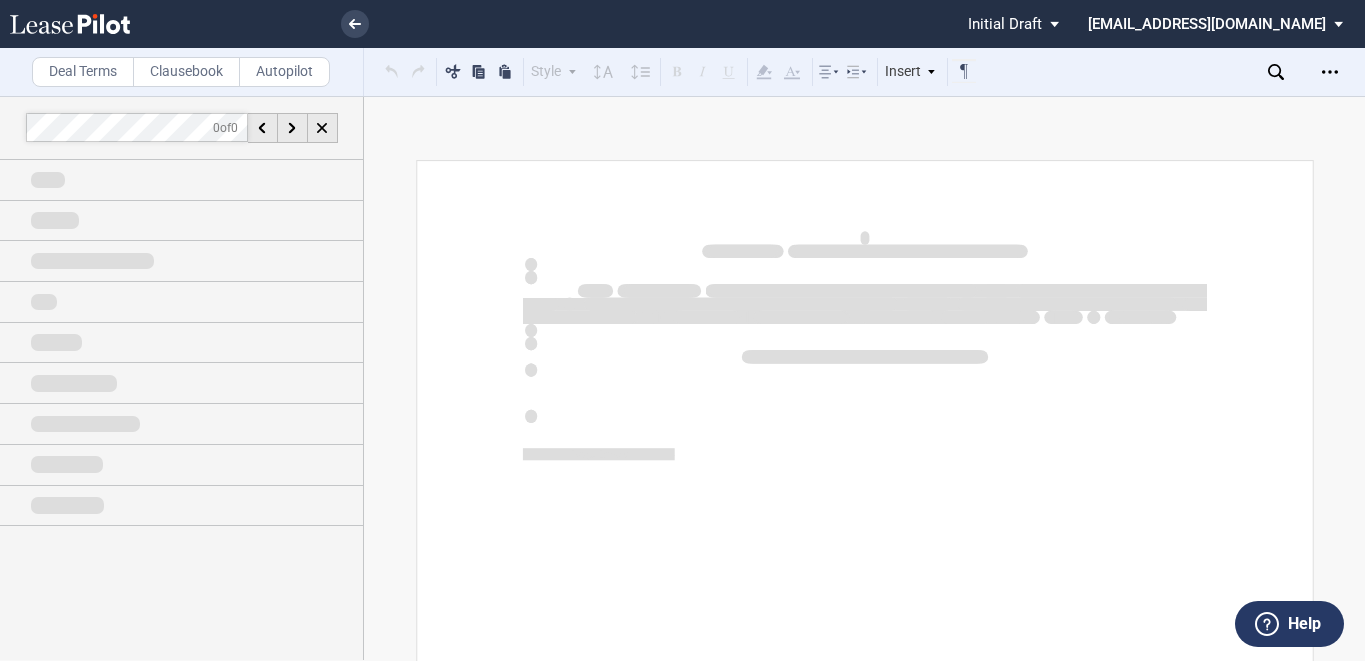 scroll, scrollTop: 0, scrollLeft: 0, axis: both 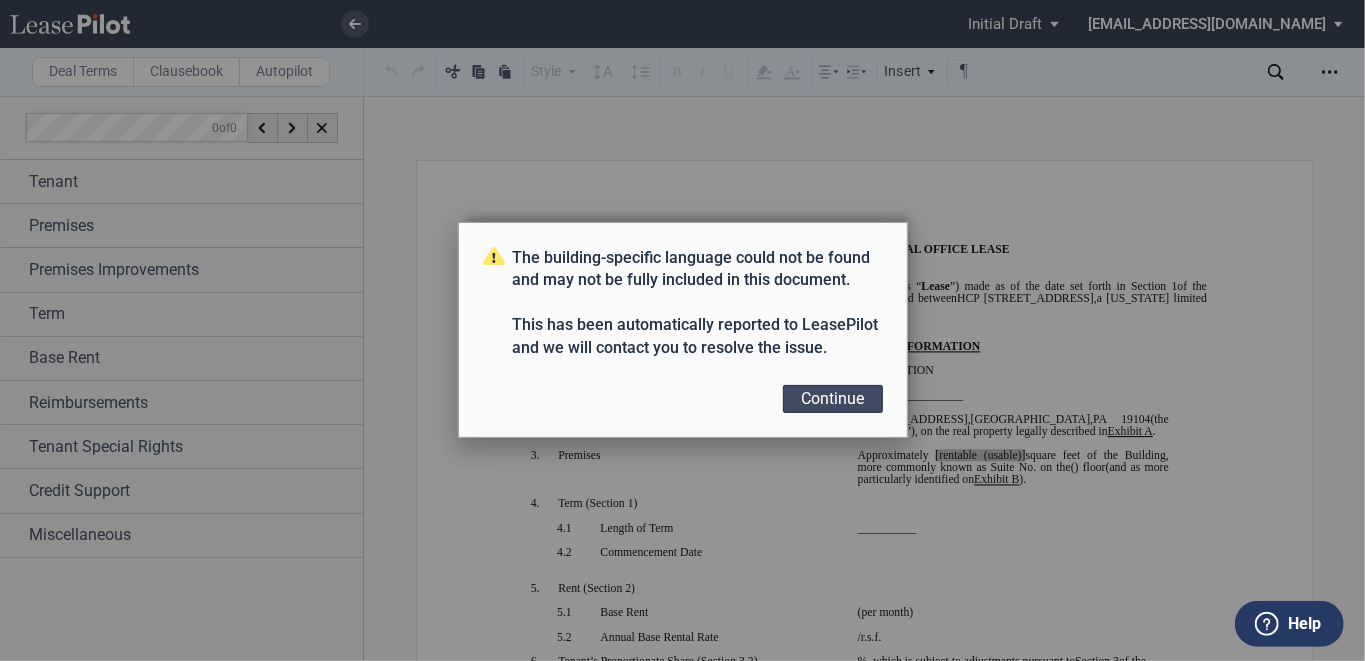 click on "Continue" at bounding box center (833, 399) 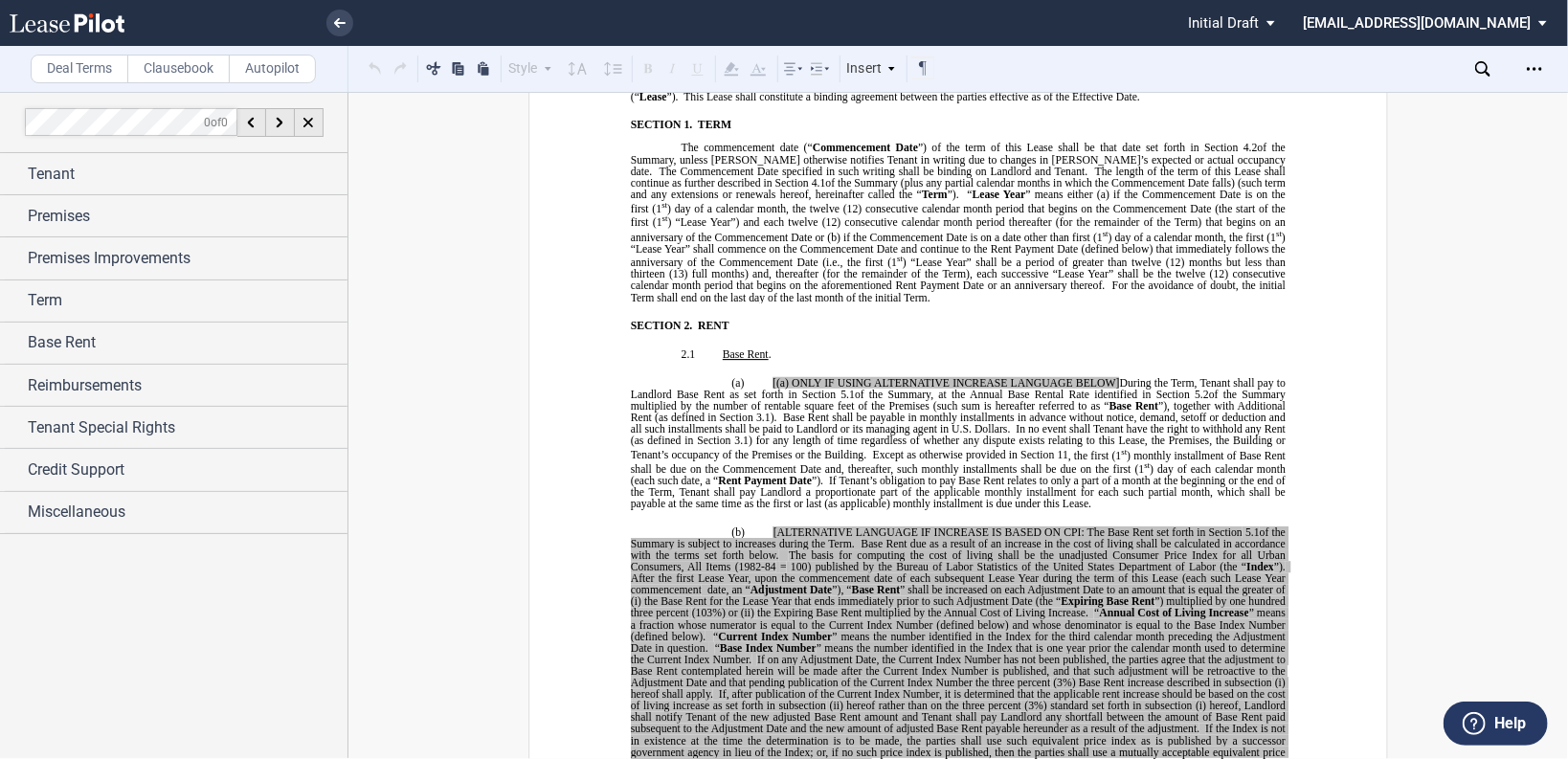 scroll, scrollTop: 842, scrollLeft: 0, axis: vertical 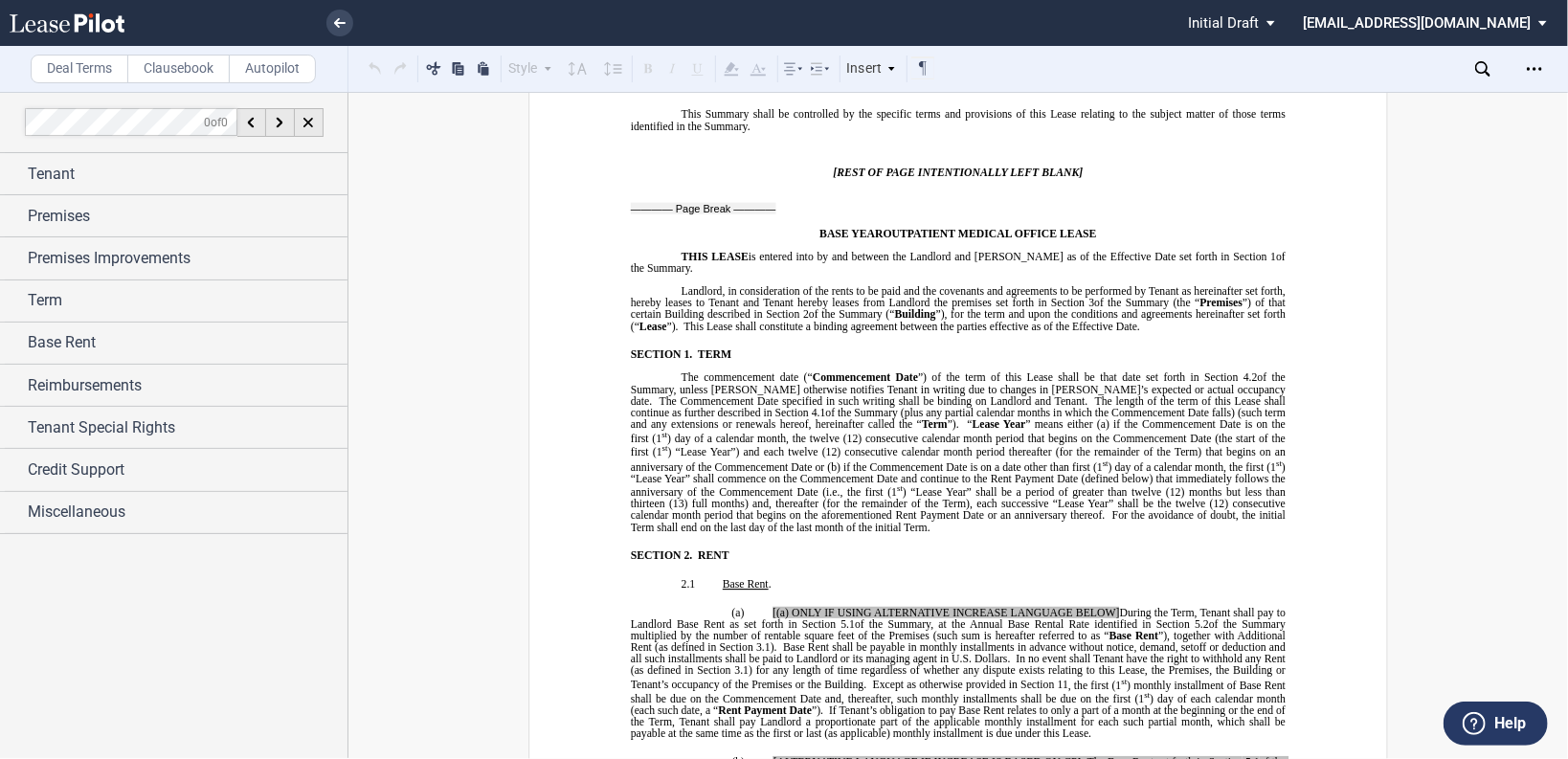 click on "﻿
BASE YEAR  TRIPLE NET  OUTPATIENT MEDICAL OFFICE LEASE
﻿
﻿
THIS  BASE YEAR  TRIPLE NET  OUTPATIENT MEDICAL OFFICE LEASE (this “ Lease ”) made as of the date set forth in Section   ﻿ 1 ﻿  of the Summary of Basic Lease Information (the “ Summary ”), below, is made by and between  HCP [STREET_ADDRESS] ,  a   [US_STATE]   limited partnership ,  or its assigns (“ Landlord ”) and  ﻿ ﻿ ,   ﻿ ﻿   ﻿ ﻿   ﻿ ﻿  an individual ,  , an individual ,  ,  , and  , and  ﻿ ﻿ , an individual  ( jointly, severally and collectively, the  “ Tenant ”).
﻿
﻿
SUMMARY BASIC LEASE INFORMATION
﻿
BASIC LEASE PROVISIONS
DESCRIPTION
﻿
!!SET_LEVEL_0!! !!SBL_LEVEL_1!! 1. ﻿" at bounding box center (958, 8307) 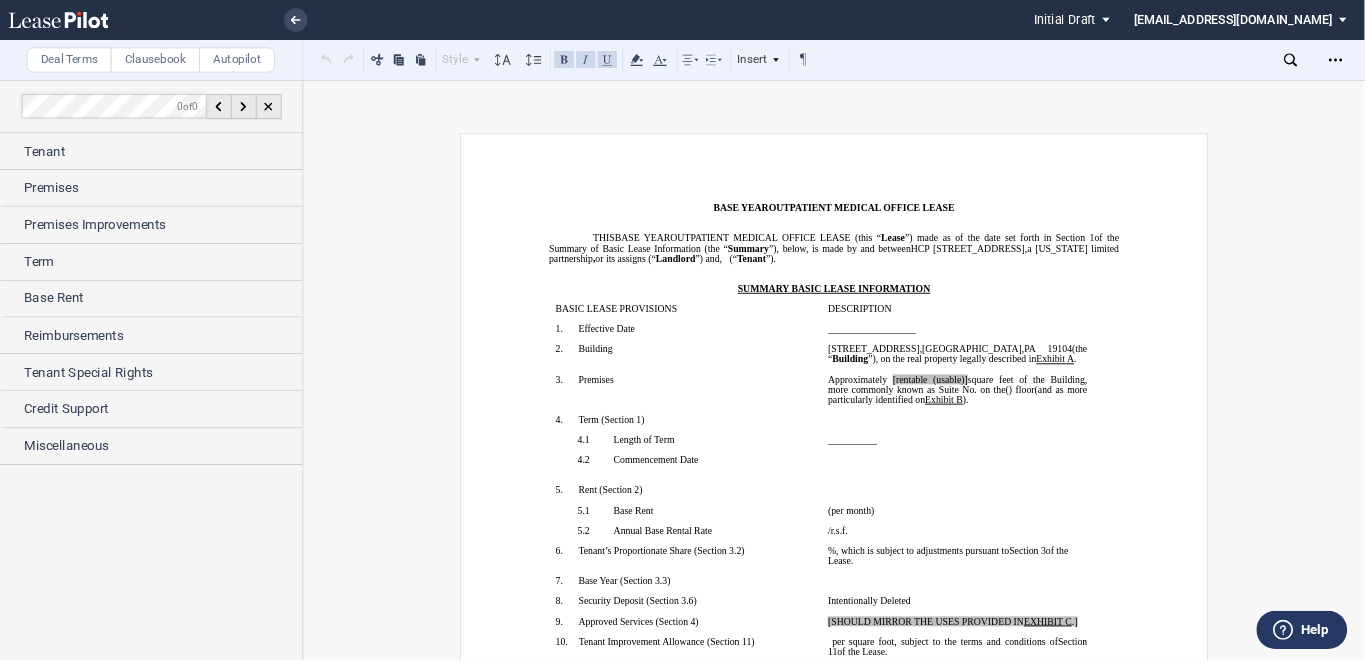 scroll, scrollTop: 0, scrollLeft: 0, axis: both 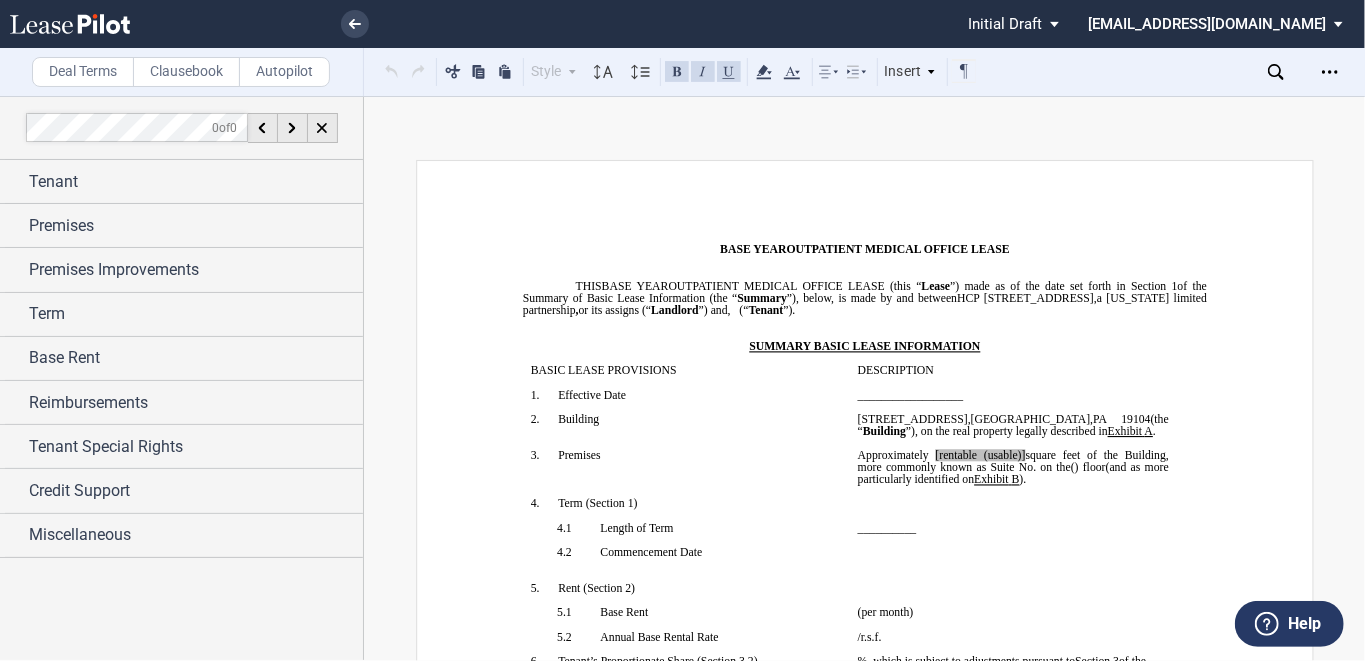click on "OUTPATIENT MEDICAL OFFICE LEASE (this “" 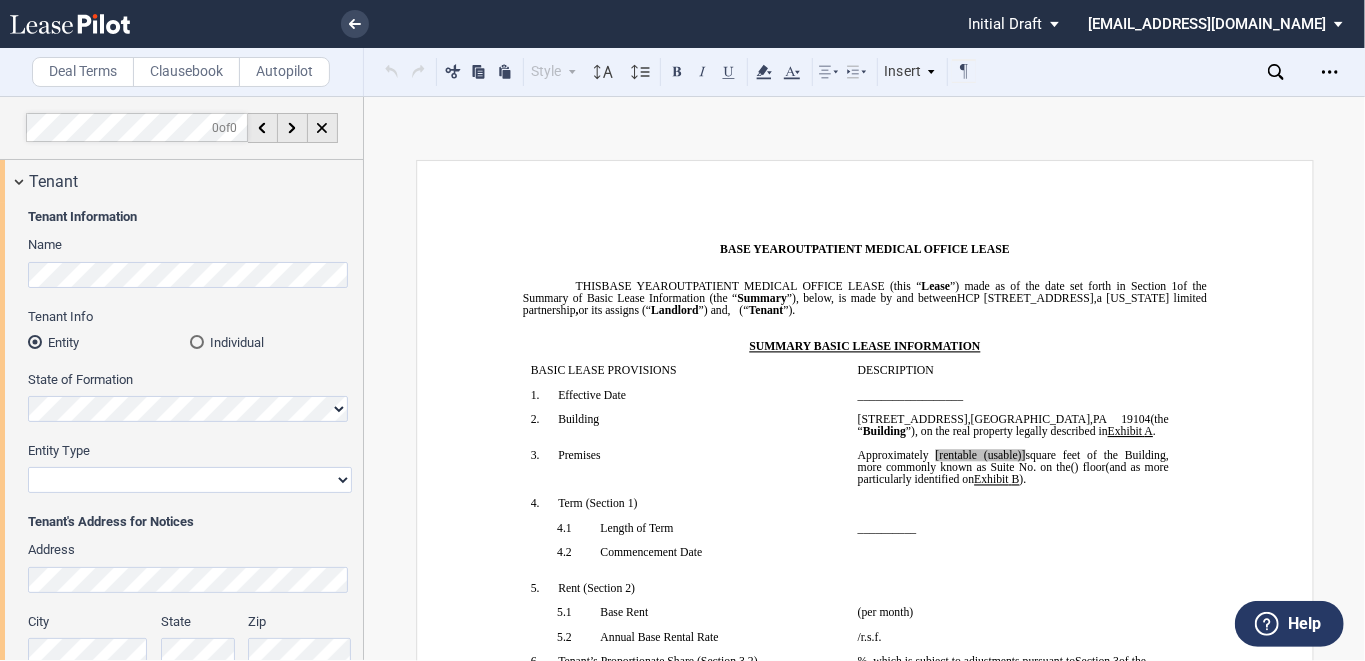 scroll, scrollTop: 74, scrollLeft: 0, axis: vertical 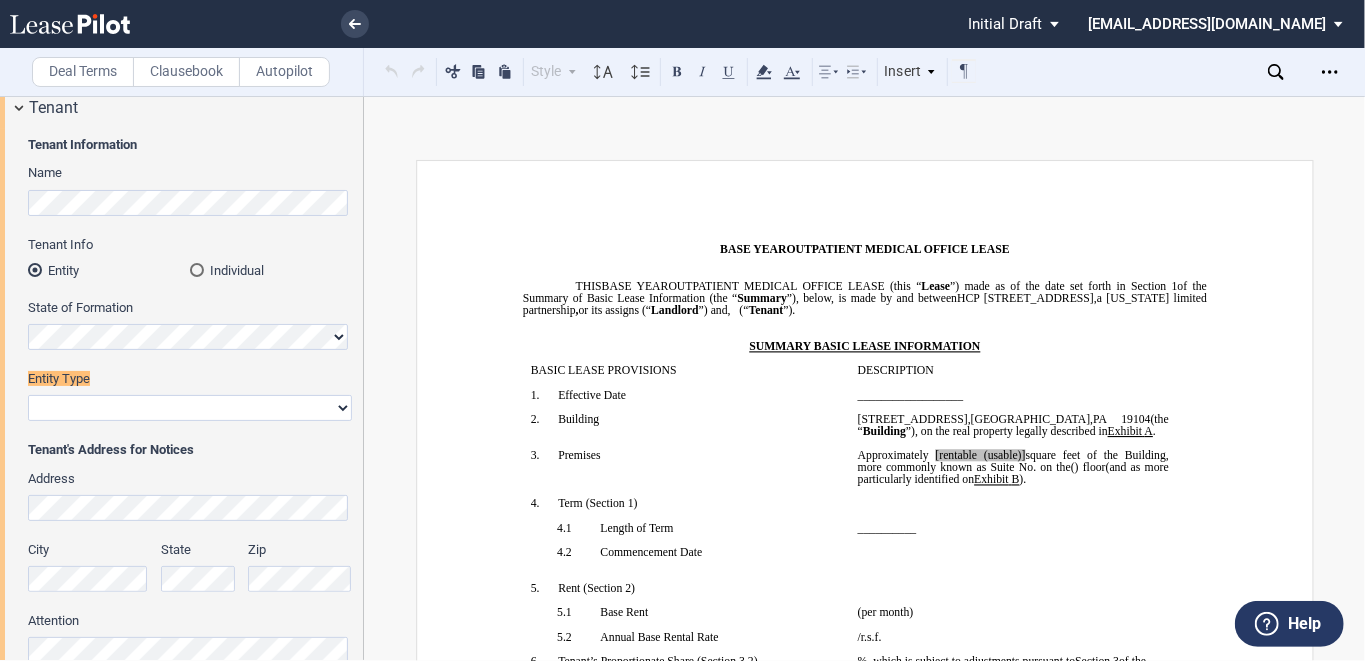 click on "﻿" at bounding box center [864, 322] 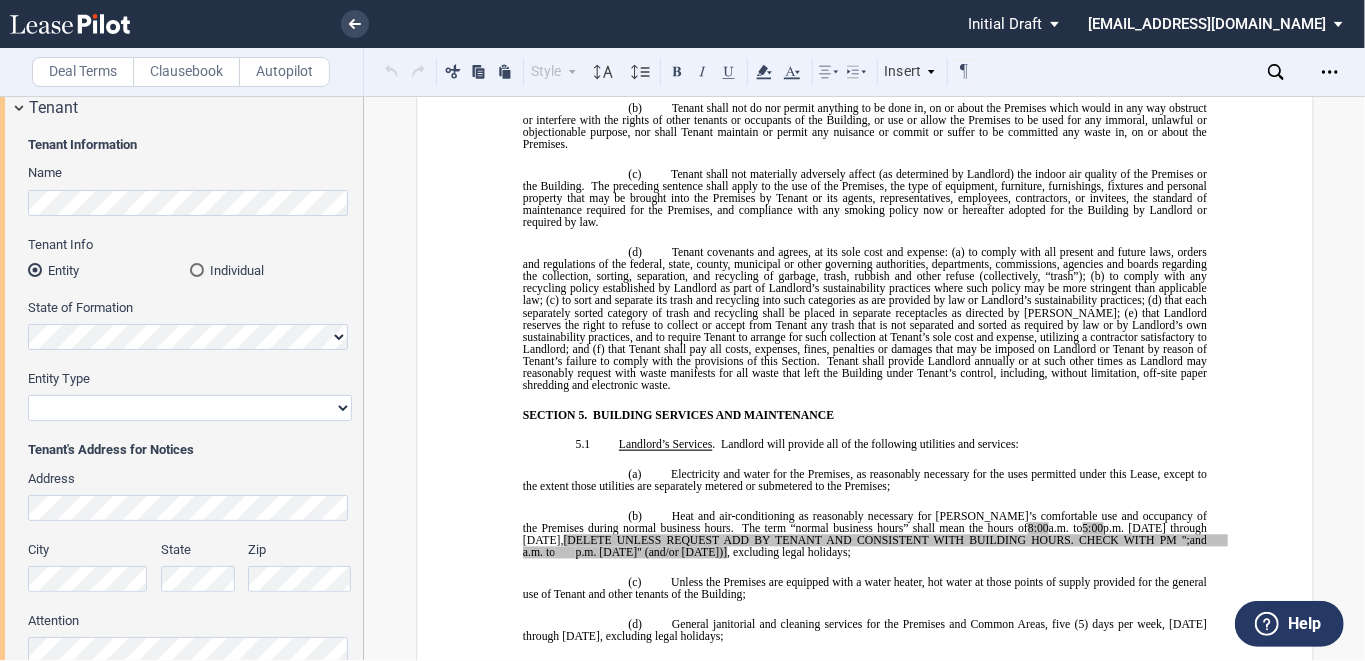 scroll, scrollTop: 5066, scrollLeft: 0, axis: vertical 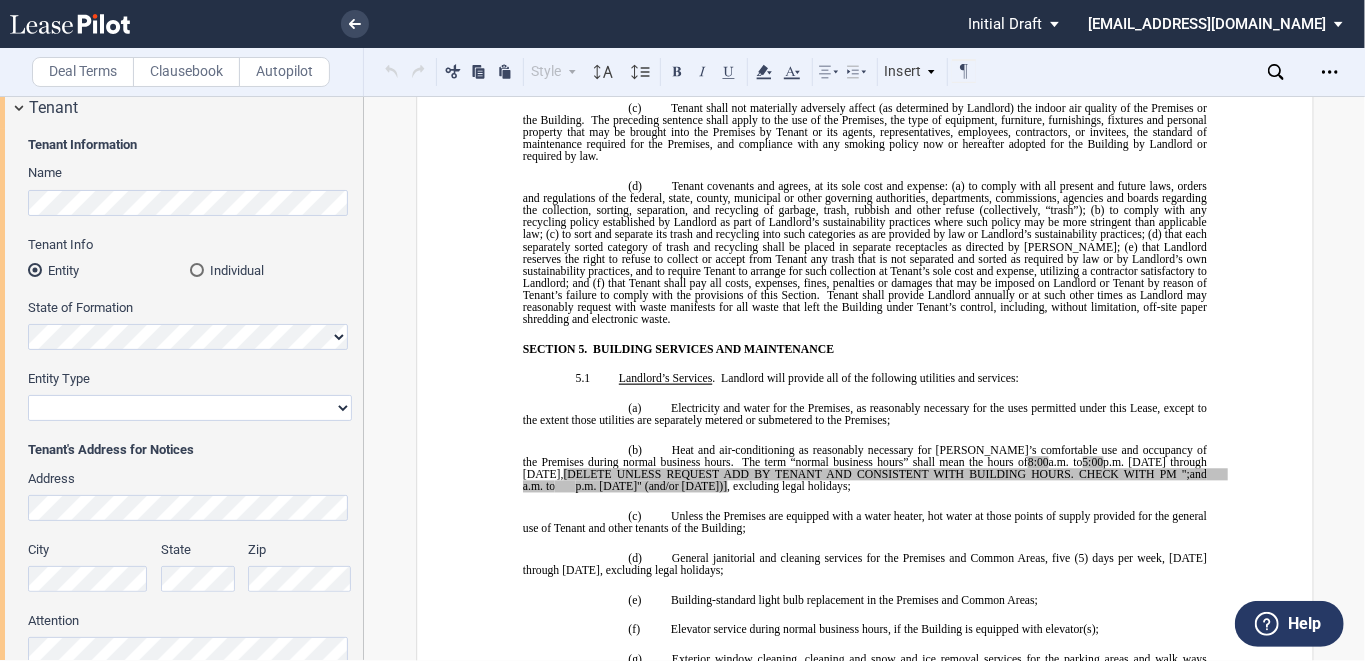 click on "4.1                    Permitted and Prohibited Uses .    Subject to the provisions of the Condominium Documents, the Premises    Subject to the provisions of the Ground Lease, the Premises    The Premises  shall continuously and at all times during the Term be used and occupied by Tenant only as medical offices for physicians to engage in the private practice of medicine and other related activities incidental thereto (as more particularly identified and limited on  Exhibit   ﻿ C ﻿  attached hereto and incorporated by reference herein) and for no other purpose." at bounding box center [864, -222] 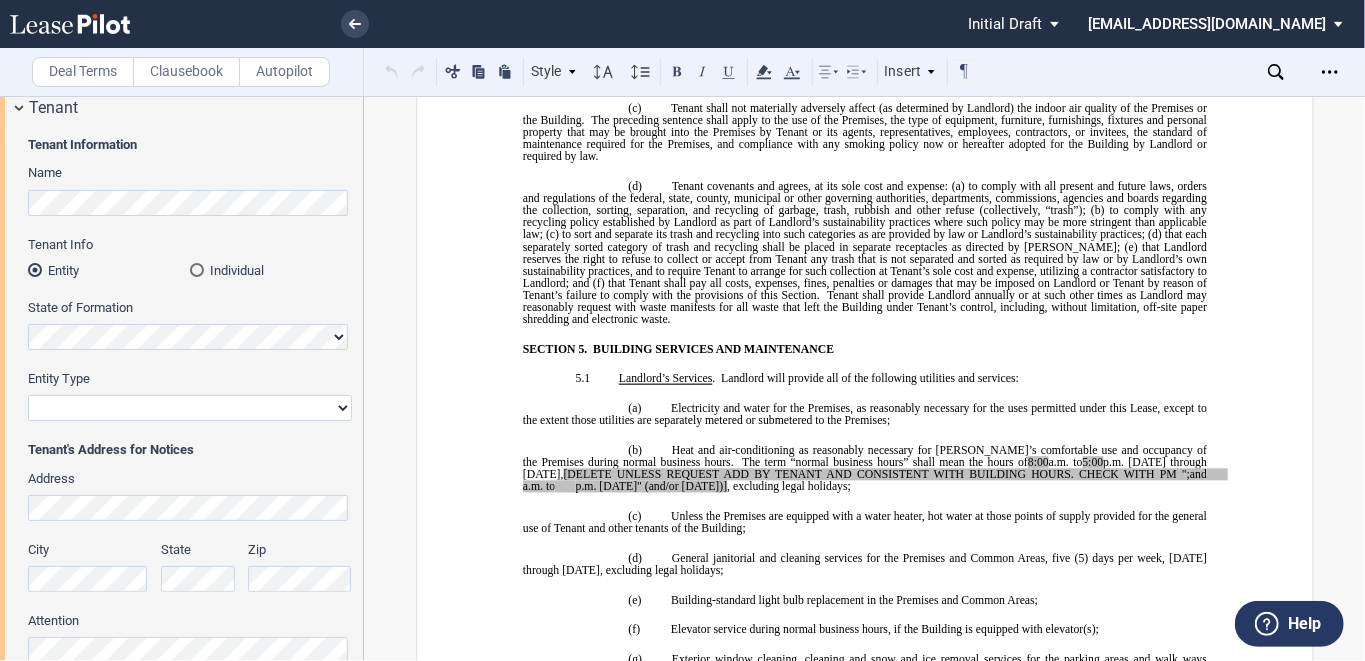 drag, startPoint x: 1115, startPoint y: 205, endPoint x: 770, endPoint y: 172, distance: 346.57468 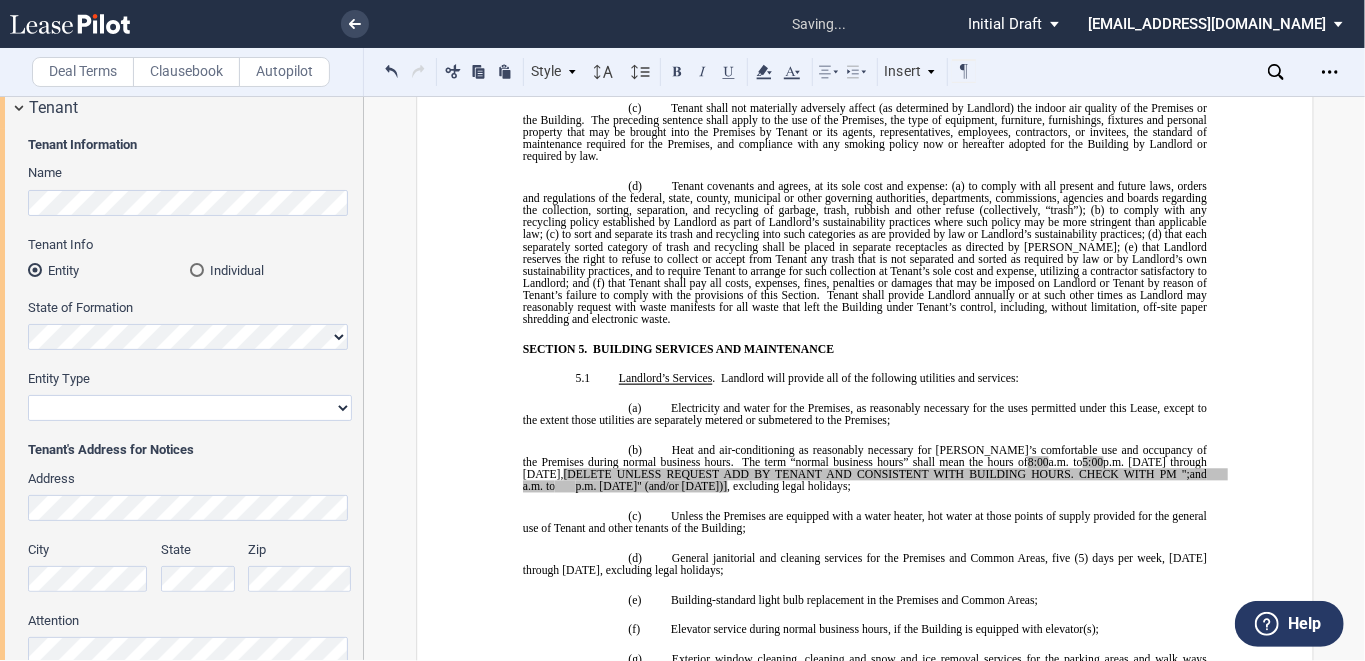 drag, startPoint x: 859, startPoint y: 206, endPoint x: 901, endPoint y: 206, distance: 42 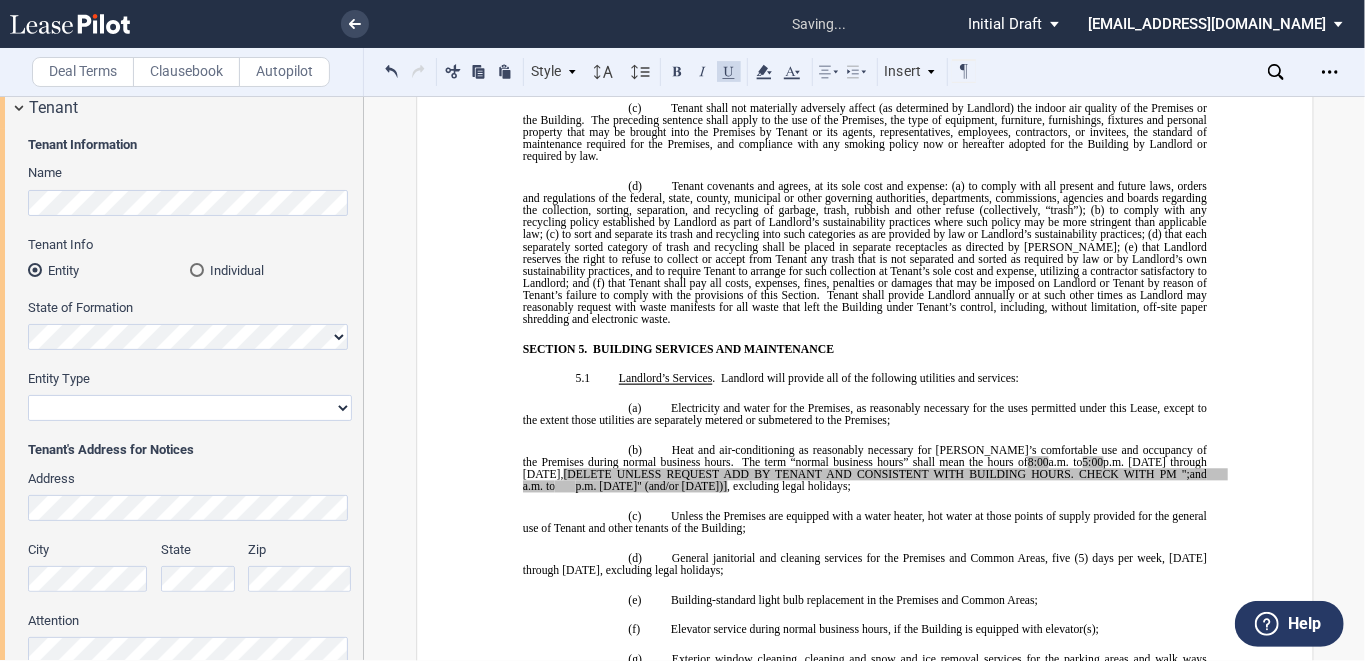 click on "!!SET_LEVEL_1!! !!MOB_LEVEL_2!!
4.1                    Permitted and Prohibited Uses .    Subject to the provisions of the Condominium Documents, the Premises    Subject to the provisions of the Ground Lease, the Premises ﻿ The Premises may be used only for such purposes as will promote, encourage, and stimulate scientific research, including research in the natural and social sciences, and including provision for offices and other facilities incidental to or supportive of such scientific research, as more particularly identified on  Exhibit C  attached hereto and incorporated by reference herein. ﻿
!!SET_LEVEL_1!! !!MOB_LEVEL_2!!
4.2                    Compliance with Legal Requirements .
!!SET_LEVEL_1!! !!MOB_LEVEL_2!!
4.3                    Hazardous Acts; Waste; Nuisance .
!!SET_LEVEL_2!! !!MOB_LEVEL_3!!
(a)" at bounding box center [864, 42] 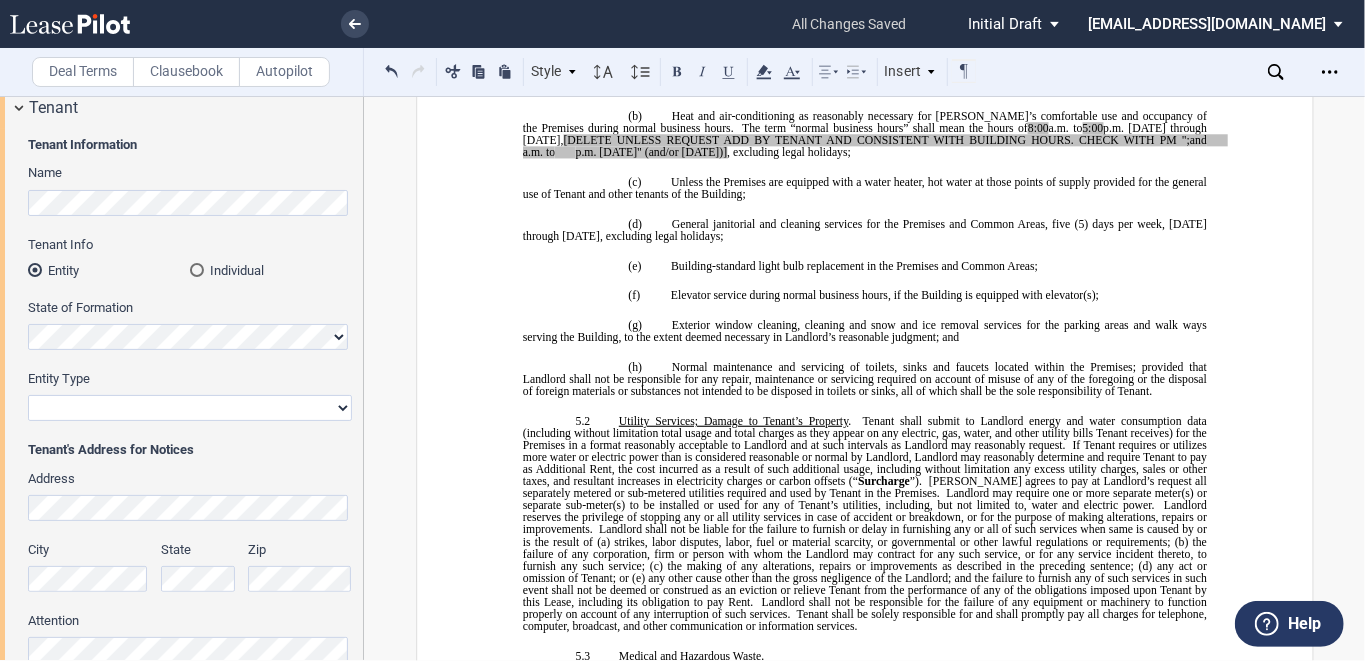 scroll, scrollTop: 5333, scrollLeft: 0, axis: vertical 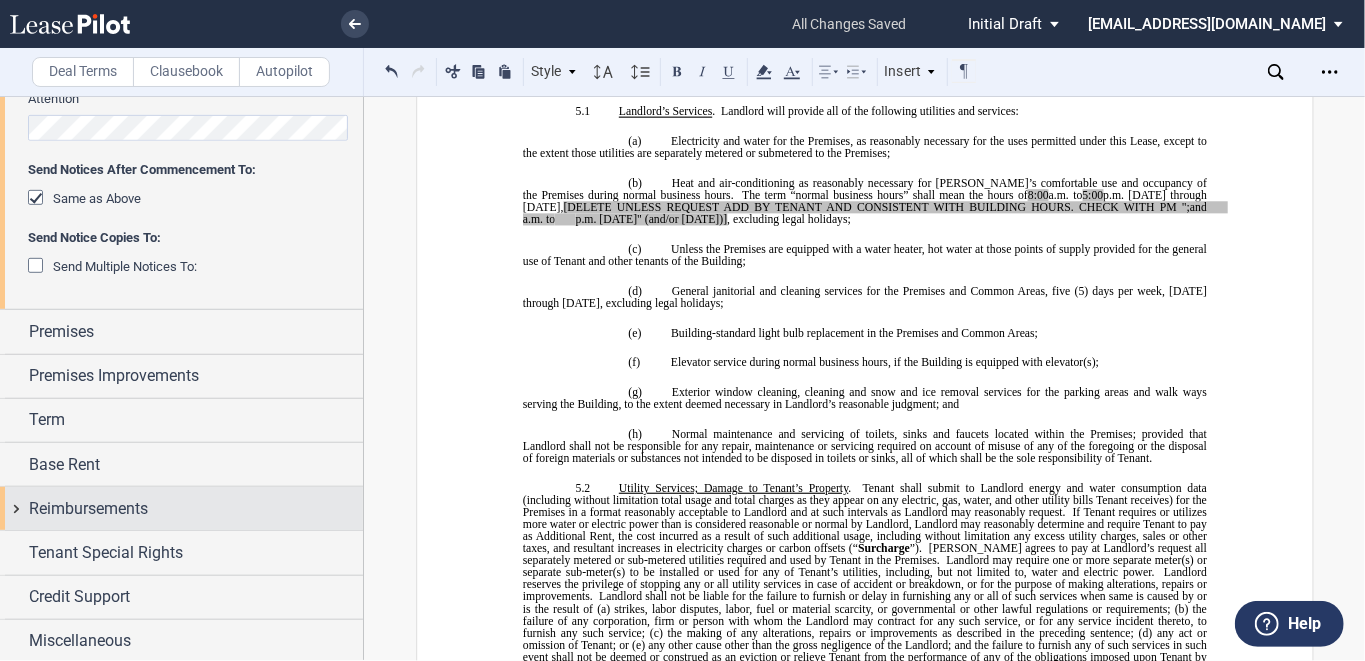 click on "Reimbursements" at bounding box center (196, 509) 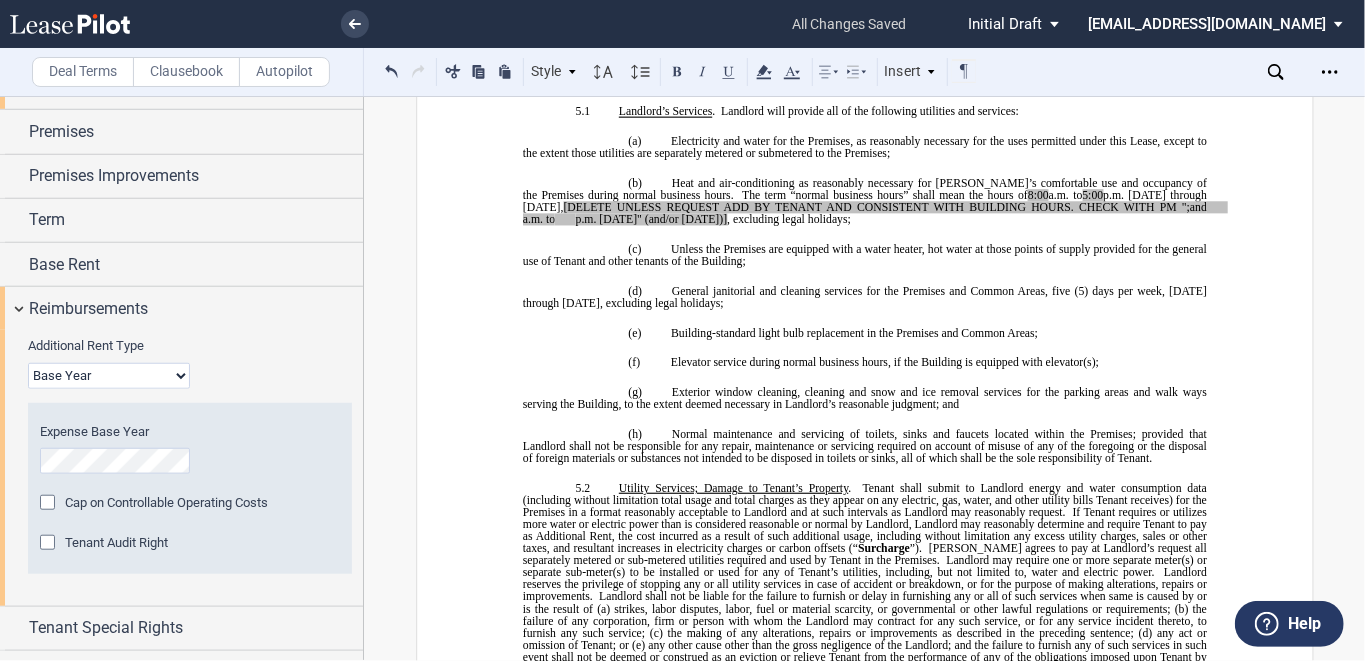 scroll, scrollTop: 871, scrollLeft: 0, axis: vertical 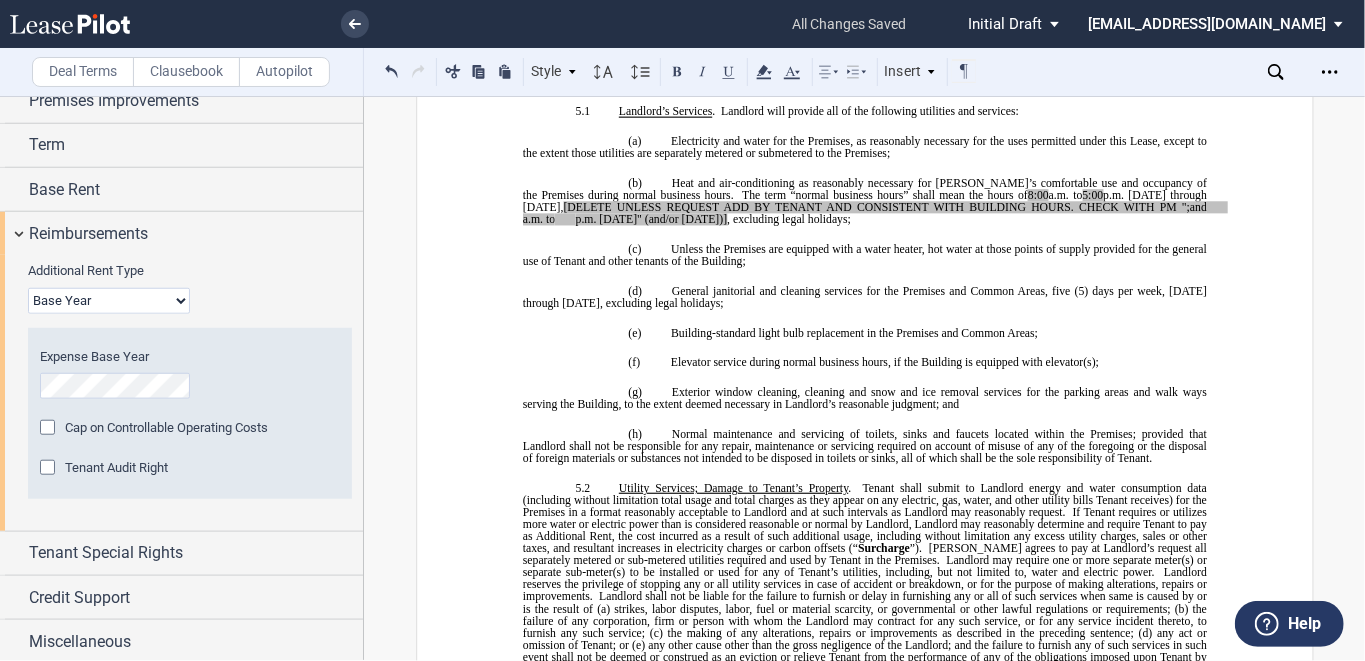 click on "Base Year
Triple Net" at bounding box center [109, 301] 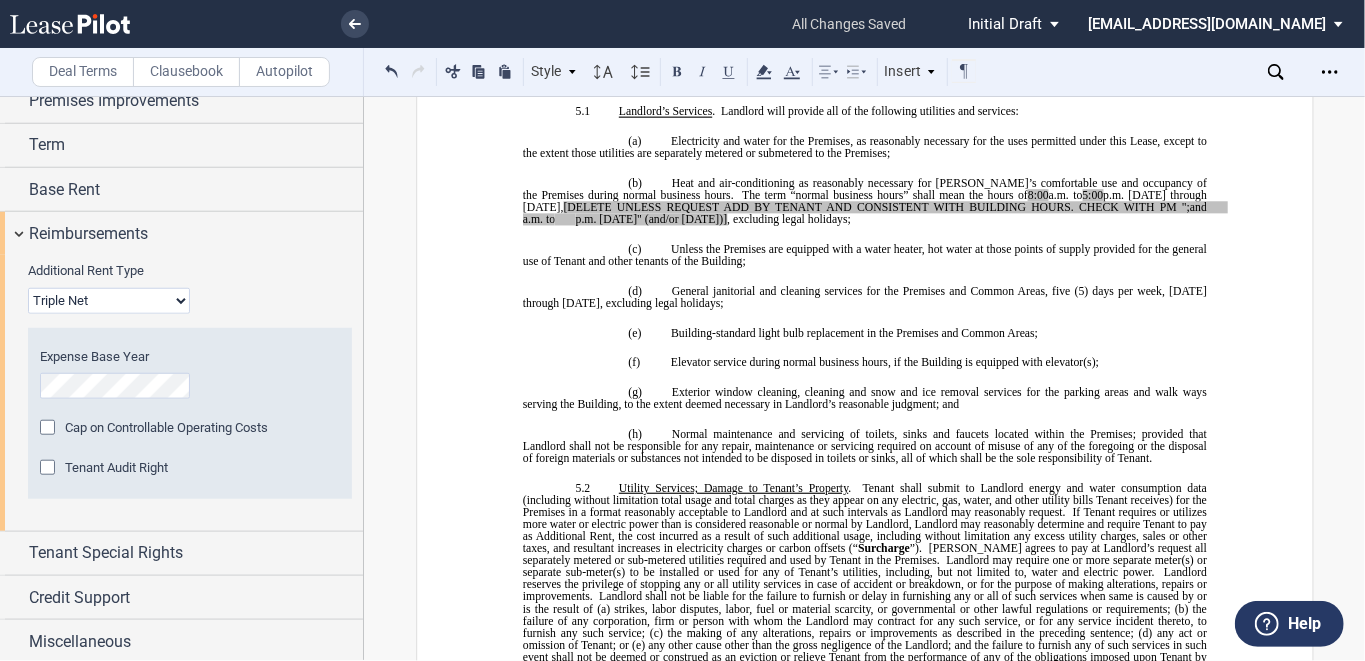 click on "Base Year
Triple Net" at bounding box center [109, 301] 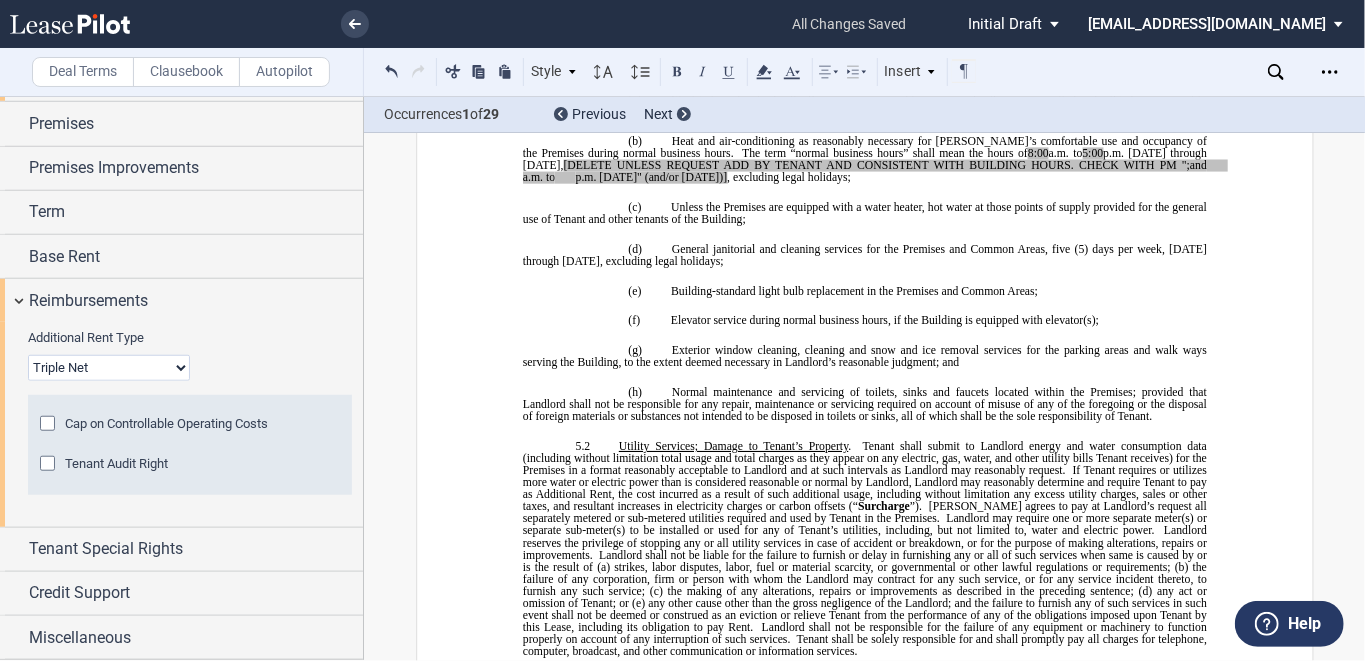 scroll, scrollTop: 800, scrollLeft: 0, axis: vertical 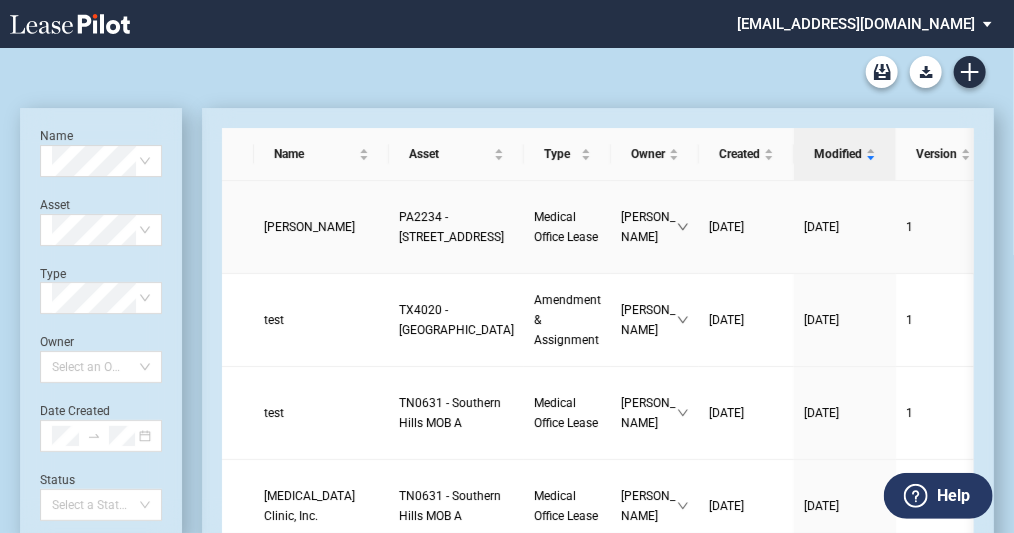 click on "Thomas P Carney" at bounding box center (321, 227) 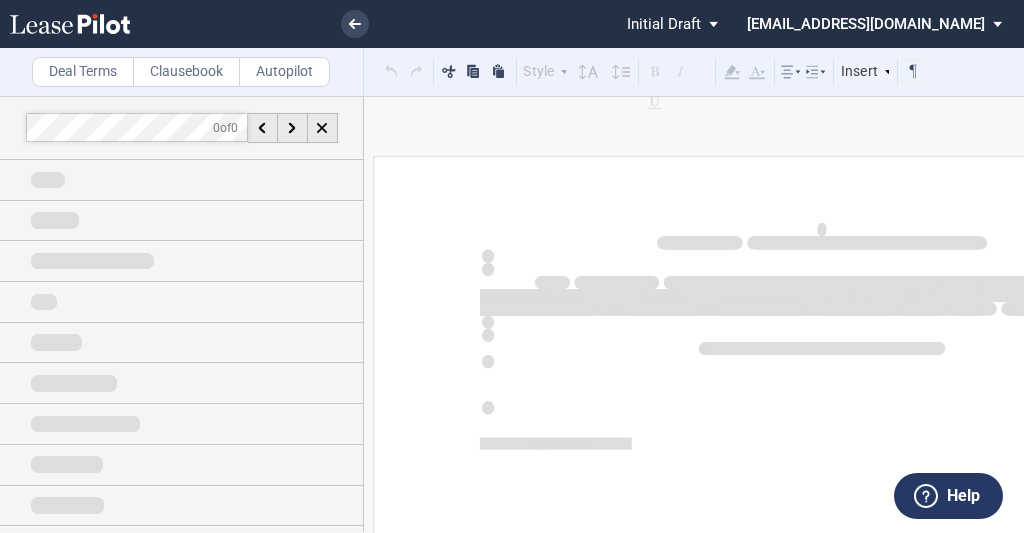 scroll, scrollTop: 0, scrollLeft: 0, axis: both 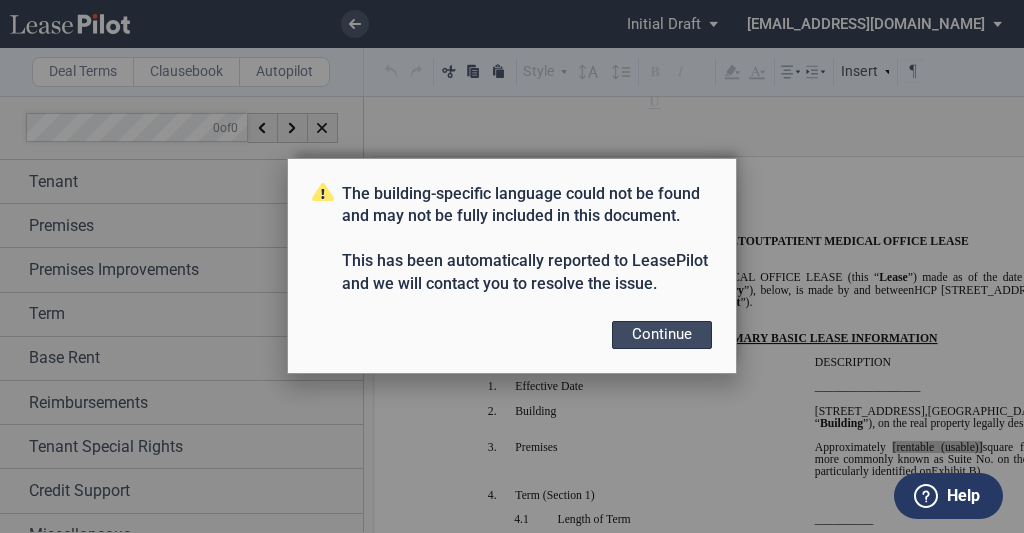 click on "Continue" at bounding box center [662, 335] 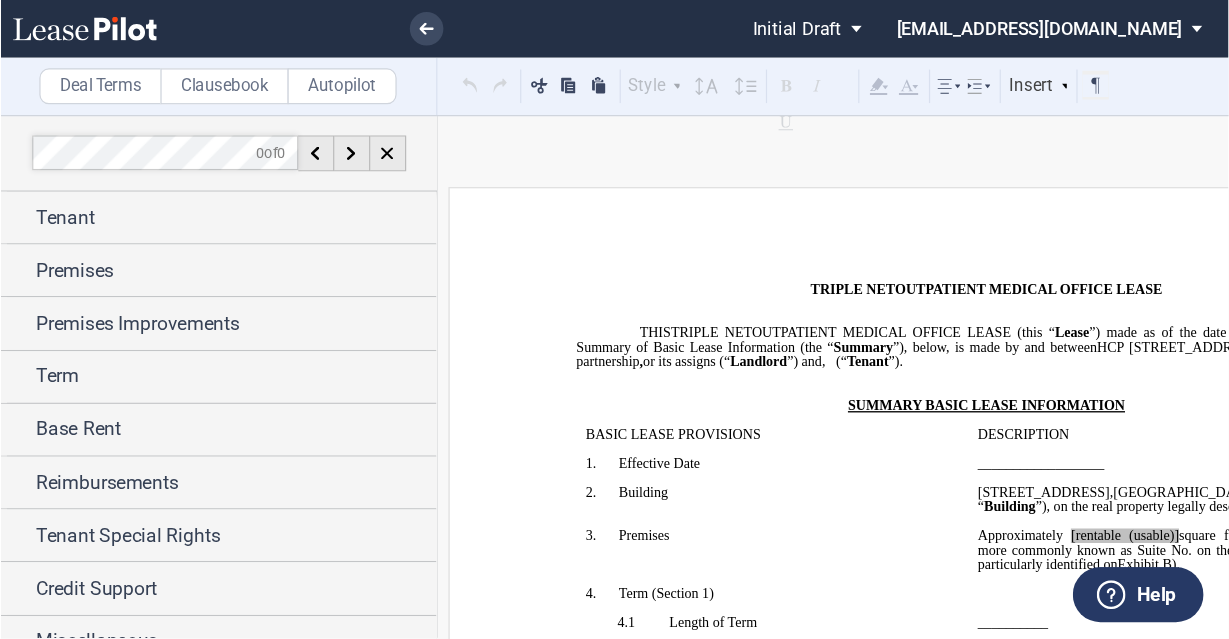 scroll, scrollTop: 66, scrollLeft: 0, axis: vertical 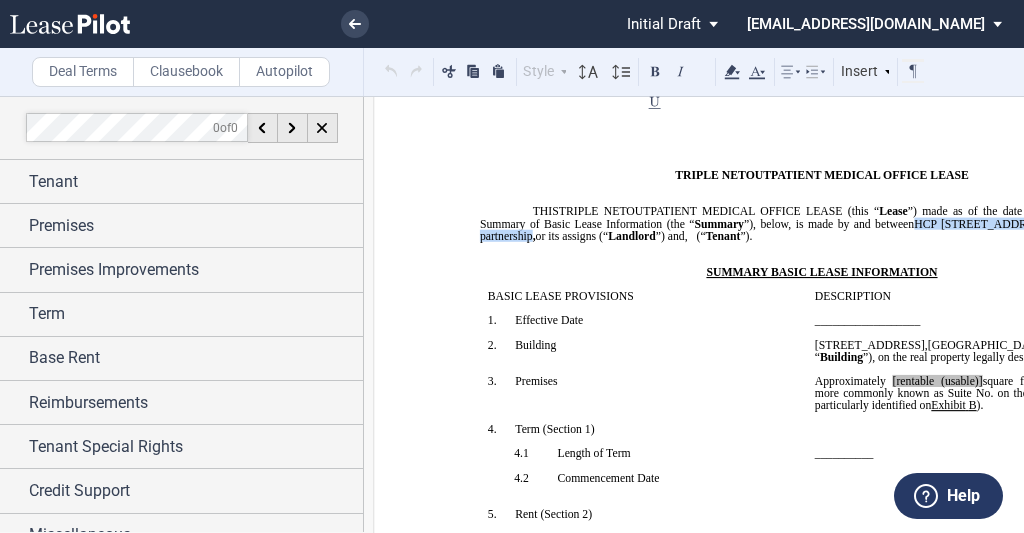 drag, startPoint x: 917, startPoint y: 230, endPoint x: 528, endPoint y: 246, distance: 389.32892 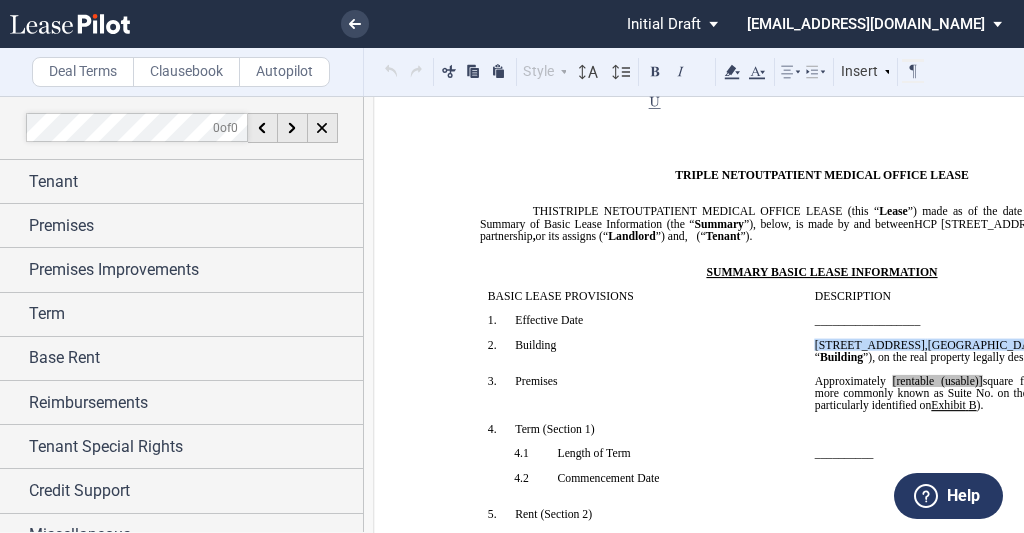 drag, startPoint x: 808, startPoint y: 367, endPoint x: 1016, endPoint y: 360, distance: 208.11775 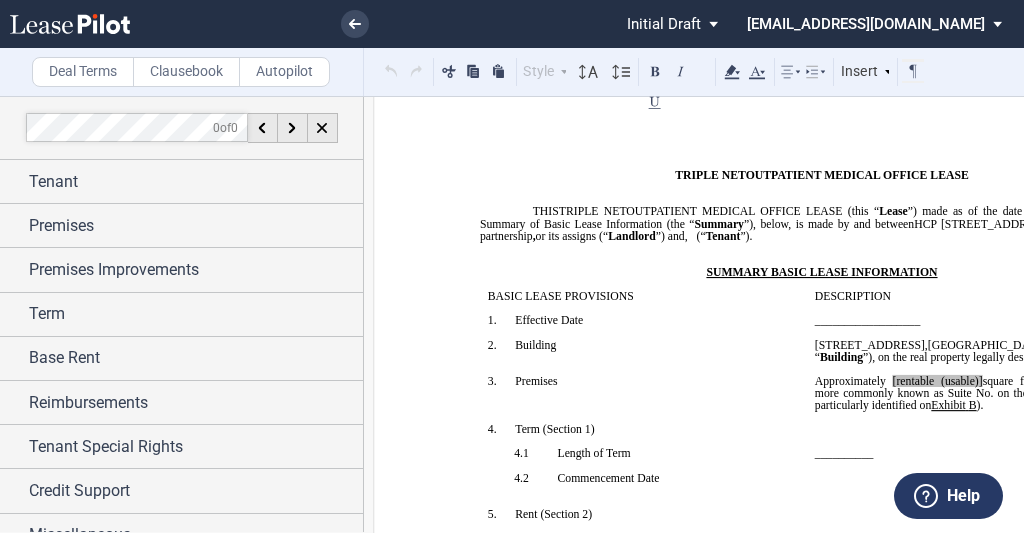 drag, startPoint x: 656, startPoint y: 457, endPoint x: 656, endPoint y: 445, distance: 12 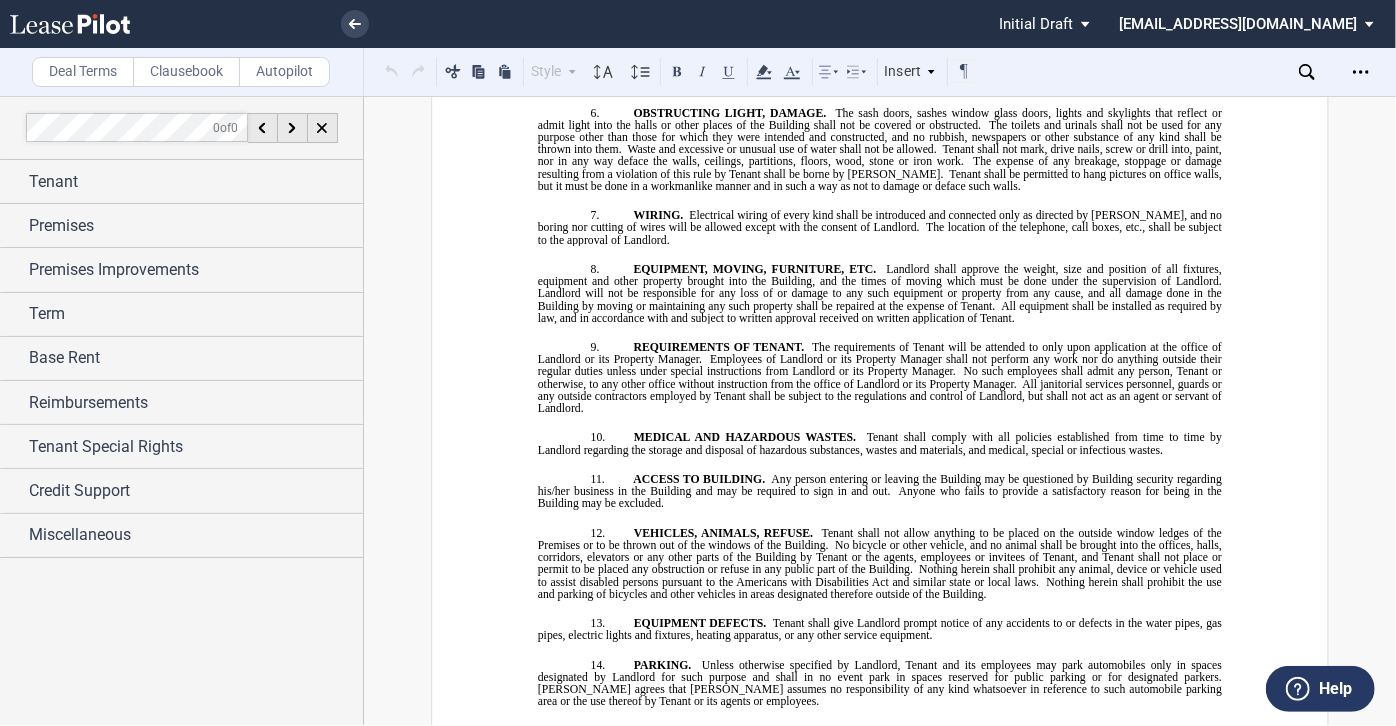 scroll, scrollTop: 17885, scrollLeft: 0, axis: vertical 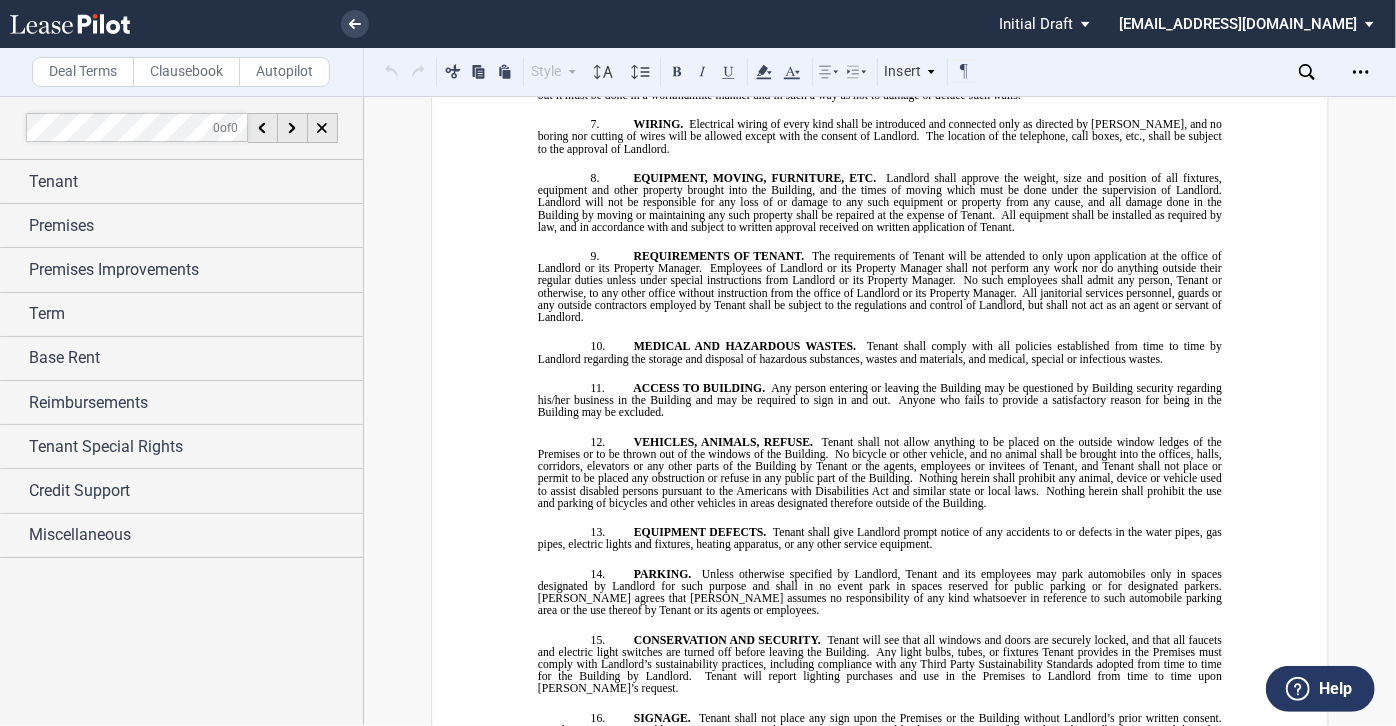 click on "﻿
BASE YEAR  TRIPLE NET  OUTPATIENT MEDICAL OFFICE LEASE
﻿
﻿
THIS  BASE YEAR  TRIPLE NET  OUTPATIENT MEDICAL OFFICE LEASE (this “ Lease ”) made as of the date set forth in Section   ﻿ 1 ﻿  of the Summary of Basic Lease Information (the “ Summary ”), below, is made by and between  HCP [STREET_ADDRESS] ,  a   [US_STATE]   limited partnership ,  or its assigns (“ Landlord ”) and  ﻿ ﻿ ,   ﻿ ﻿   ﻿ ﻿   ﻿ ﻿  an individual ,  , an individual ,  ,  , and  , and  ﻿ ﻿ , an individual  ( jointly, severally and collectively, the  “ Tenant ”).
﻿
﻿
SUMMARY BASIC LEASE INFORMATION
﻿
BASIC LEASE PROVISIONS
DESCRIPTION
﻿
!!SET_LEVEL_0!! !!SBL_LEVEL_1!! 1. ﻿" at bounding box center (880, -8347) 